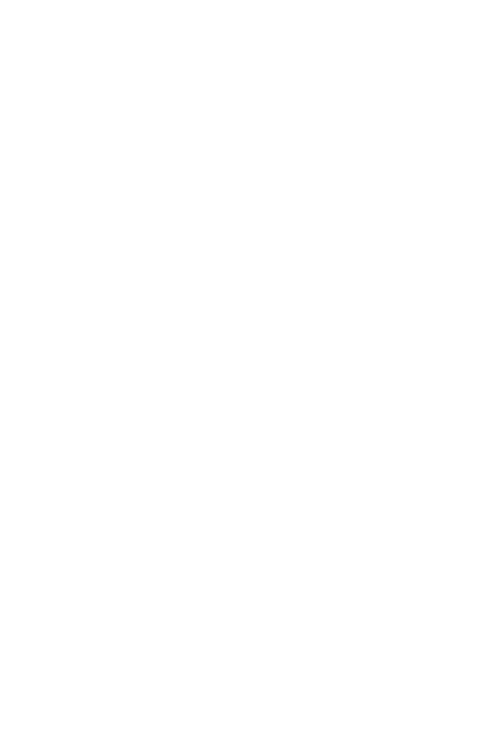 scroll, scrollTop: 0, scrollLeft: 0, axis: both 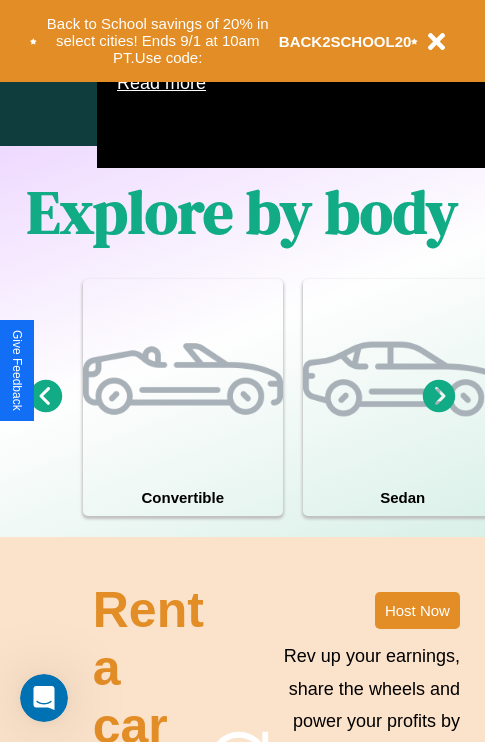 click 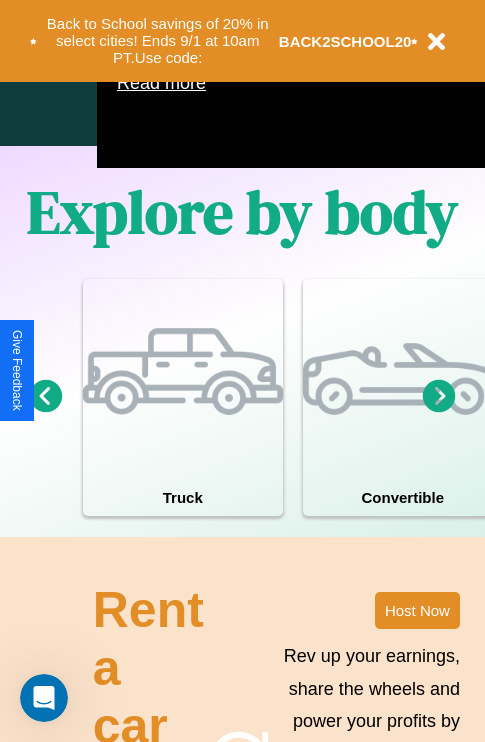 click 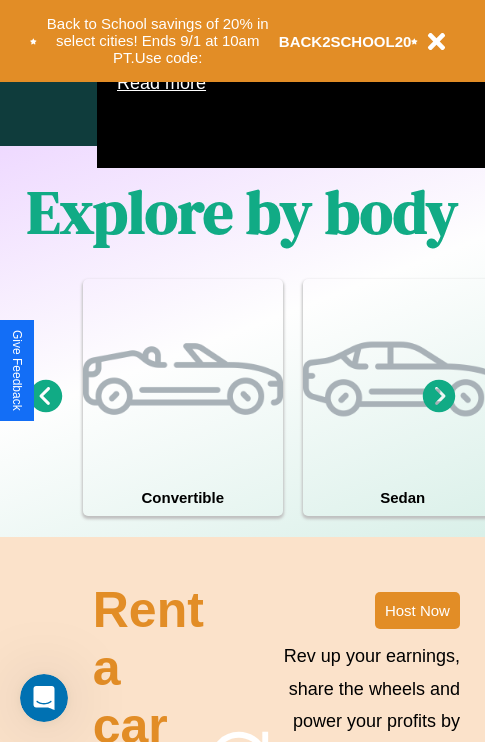 click 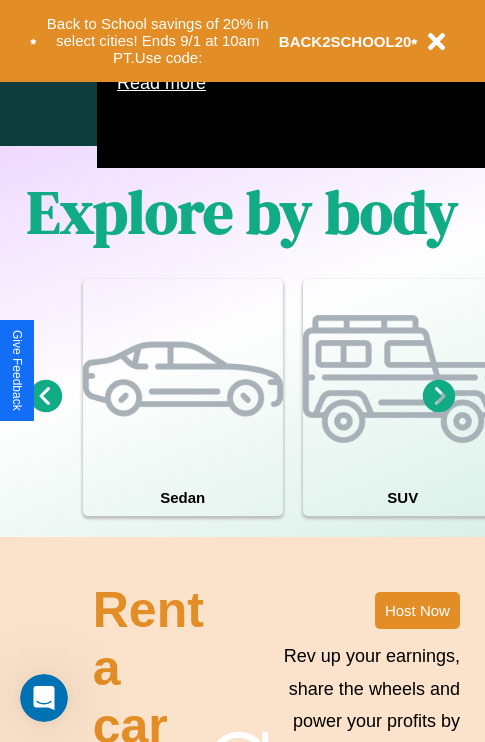 click 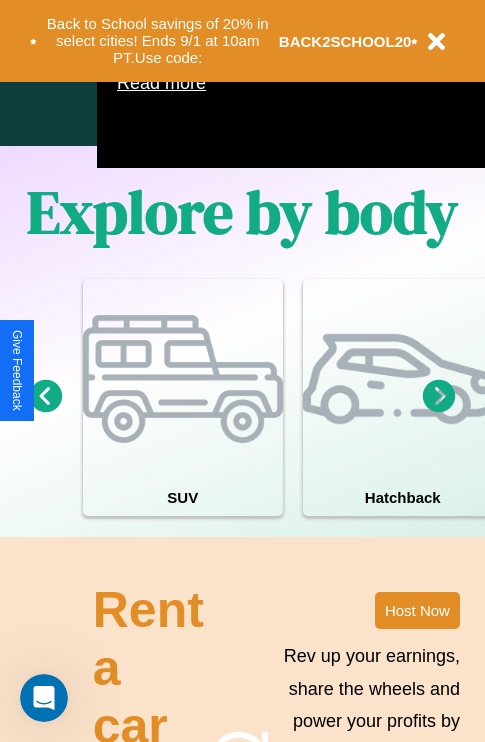 click 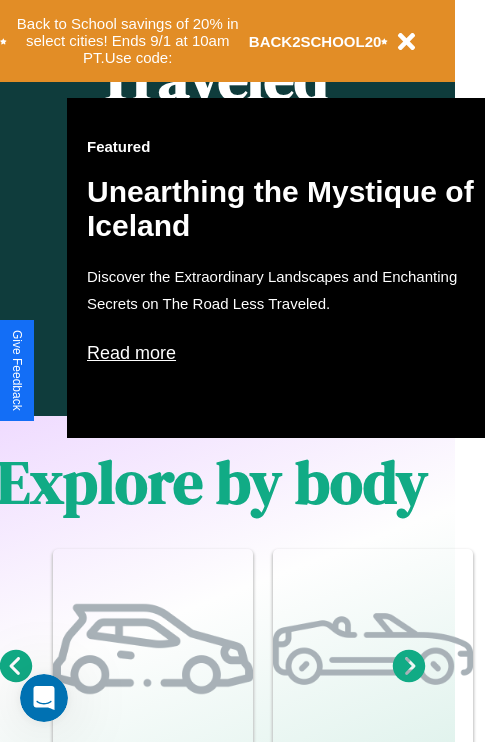 scroll, scrollTop: 997, scrollLeft: 32, axis: both 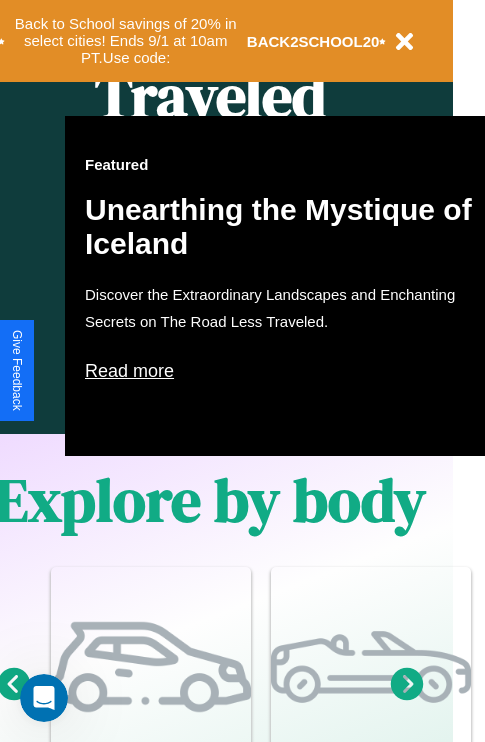 click on "Read more" at bounding box center [285, 371] 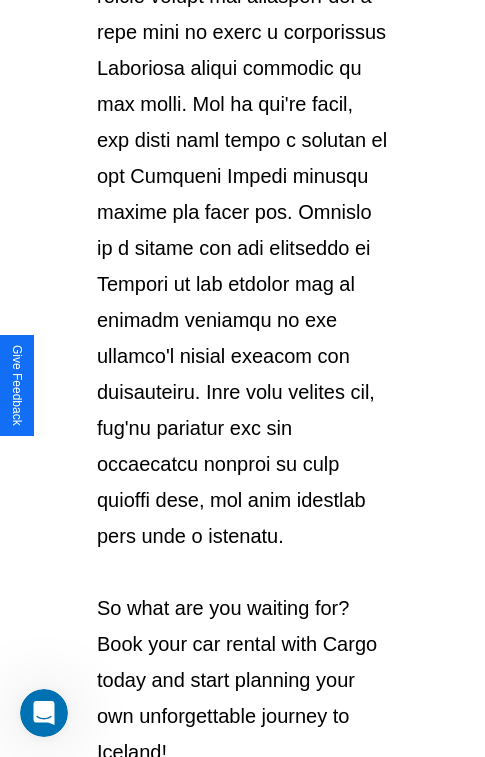 scroll, scrollTop: 3458, scrollLeft: 0, axis: vertical 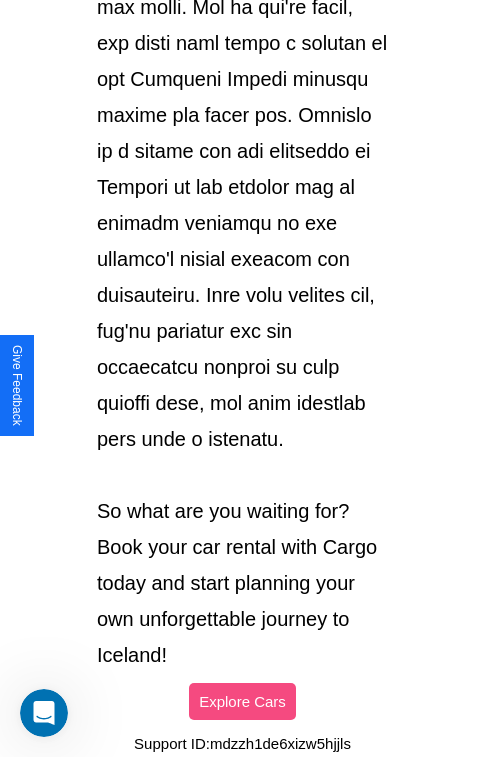 click on "Explore Cars" at bounding box center [242, 701] 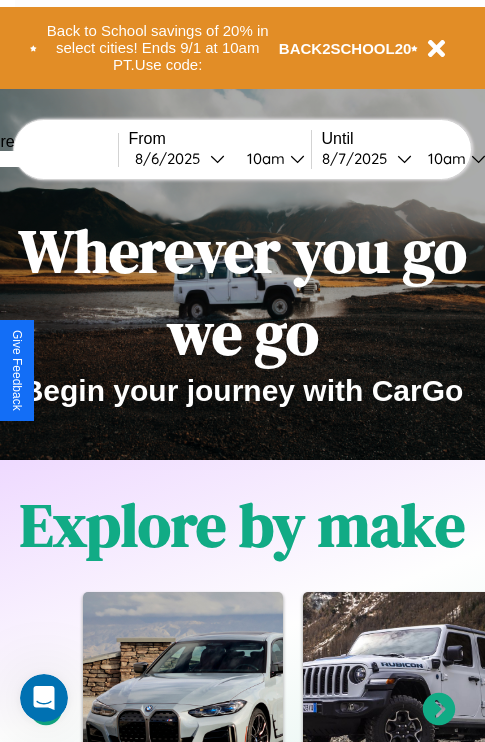 scroll, scrollTop: 0, scrollLeft: 0, axis: both 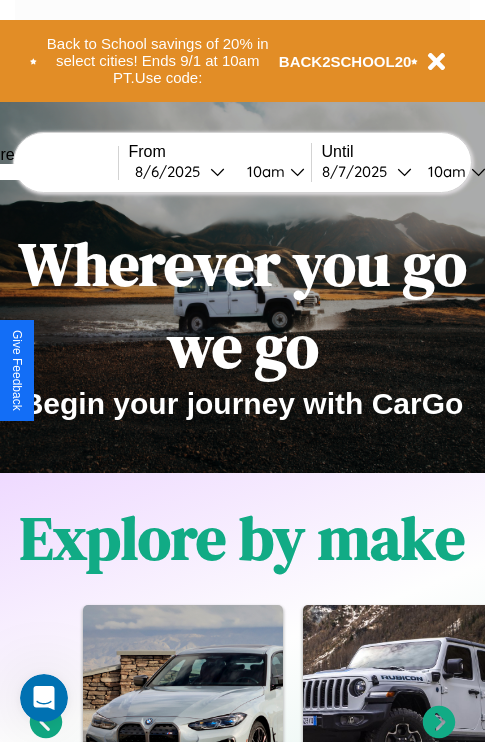 click at bounding box center [43, 172] 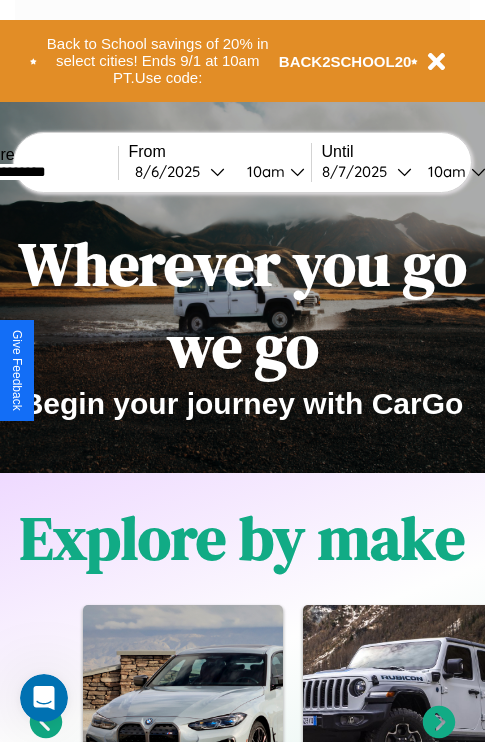 type on "**********" 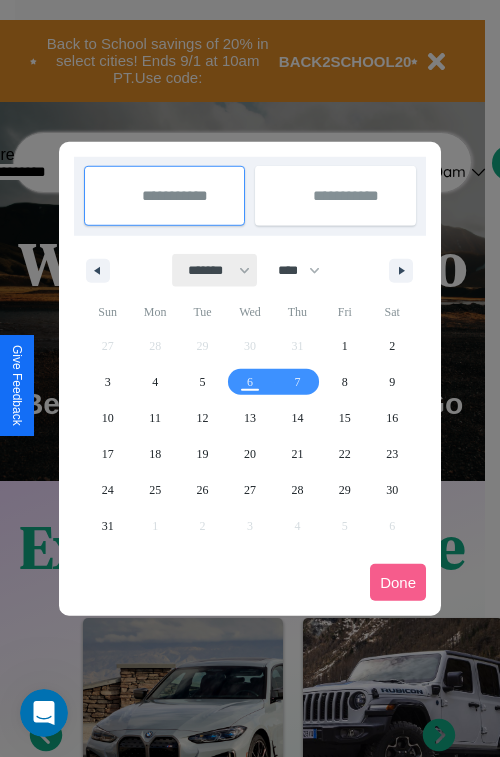 click on "******* ******** ***** ***** *** **** **** ****** ********* ******* ******** ********" at bounding box center (215, 270) 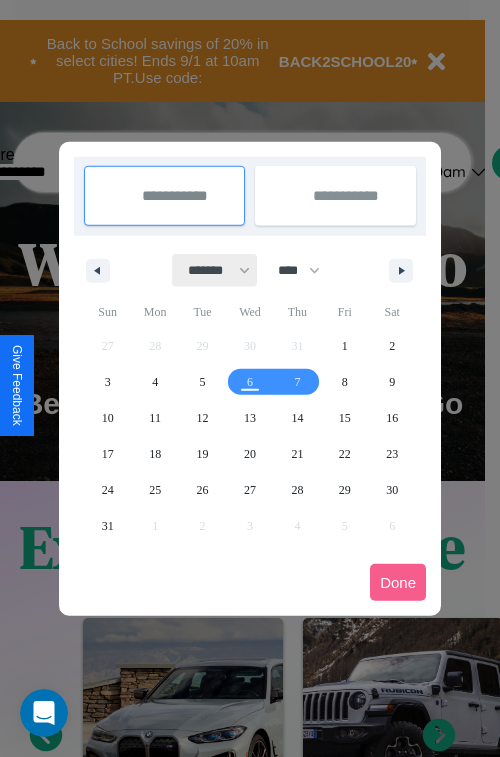 select on "*" 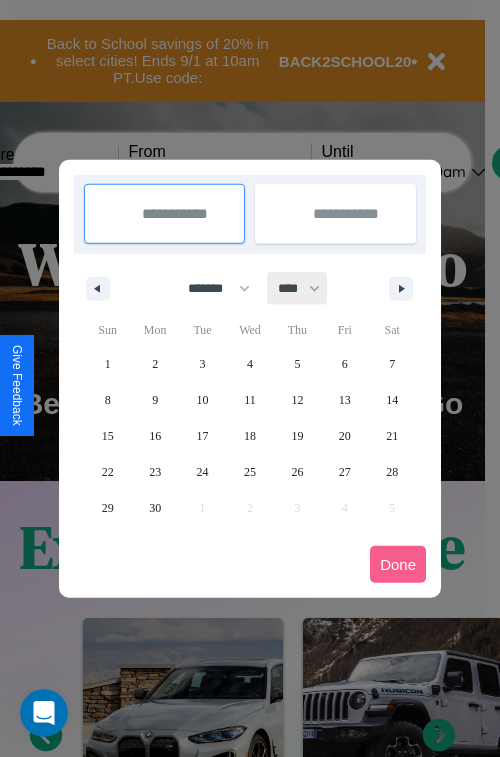 click on "**** **** **** **** **** **** **** **** **** **** **** **** **** **** **** **** **** **** **** **** **** **** **** **** **** **** **** **** **** **** **** **** **** **** **** **** **** **** **** **** **** **** **** **** **** **** **** **** **** **** **** **** **** **** **** **** **** **** **** **** **** **** **** **** **** **** **** **** **** **** **** **** **** **** **** **** **** **** **** **** **** **** **** **** **** **** **** **** **** **** **** **** **** **** **** **** **** **** **** **** **** **** **** **** **** **** **** **** **** **** **** **** **** **** **** **** **** **** **** **** ****" at bounding box center [298, 288] 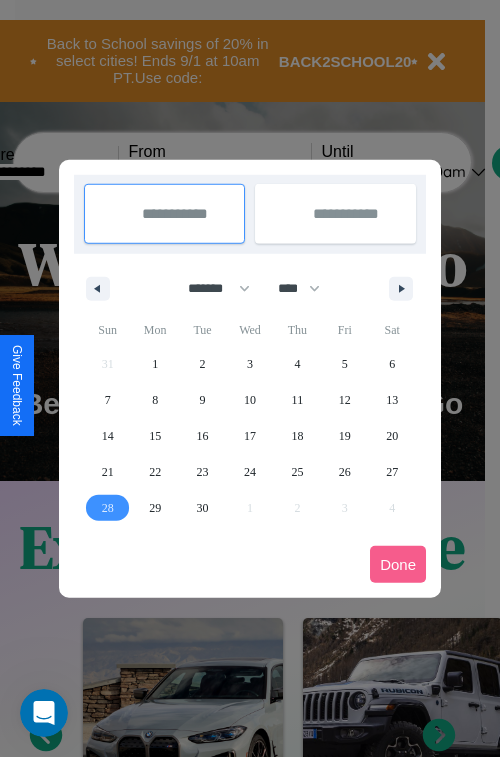 click on "28" at bounding box center [108, 508] 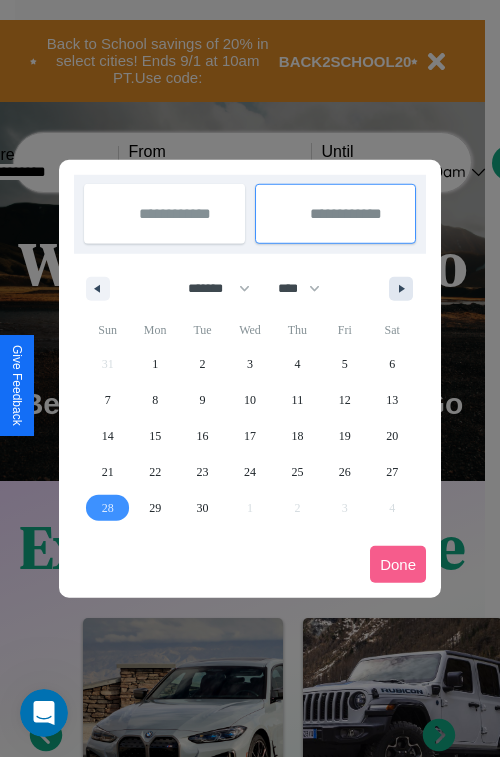 click at bounding box center [405, 289] 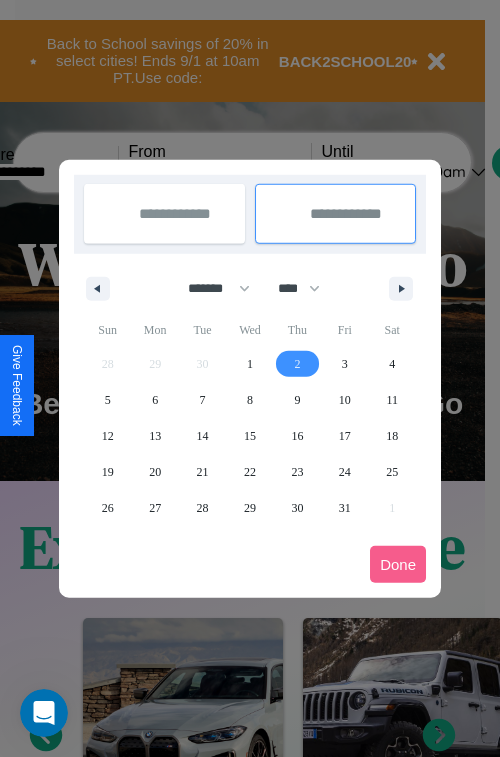 click on "2" at bounding box center [297, 364] 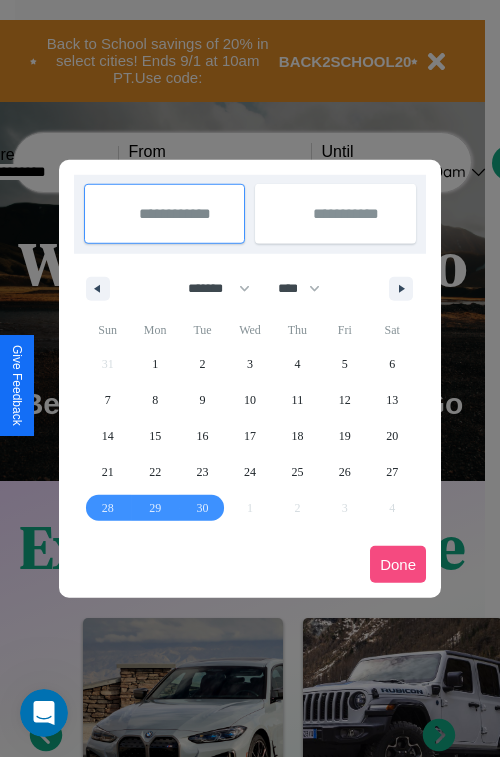 click on "Done" at bounding box center [398, 564] 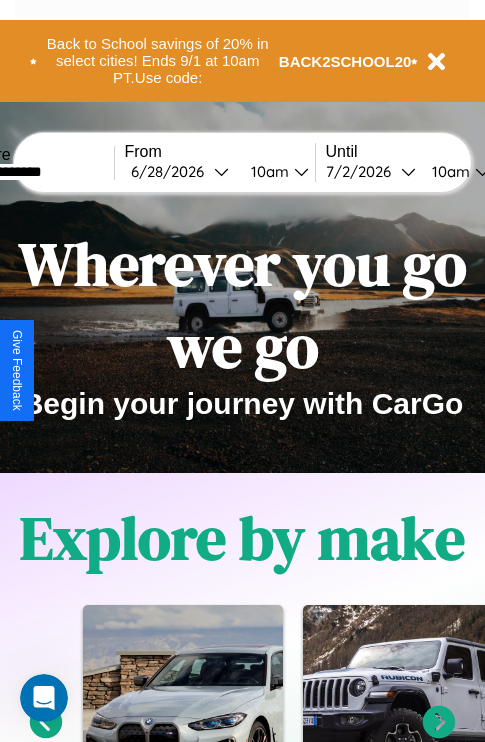 scroll, scrollTop: 0, scrollLeft: 72, axis: horizontal 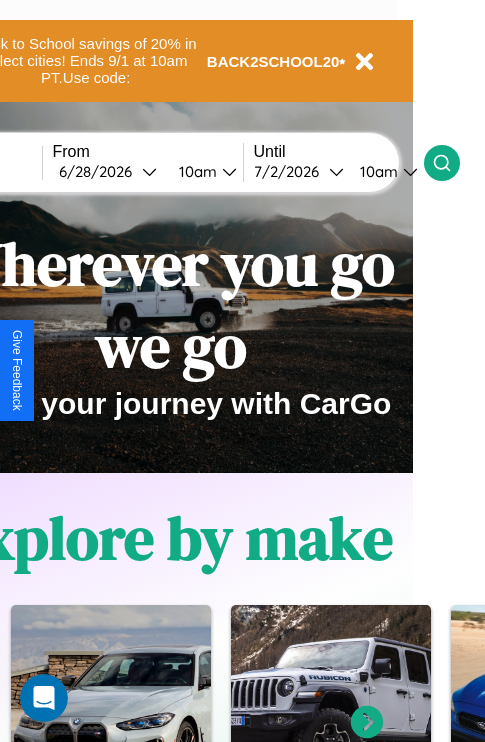 click 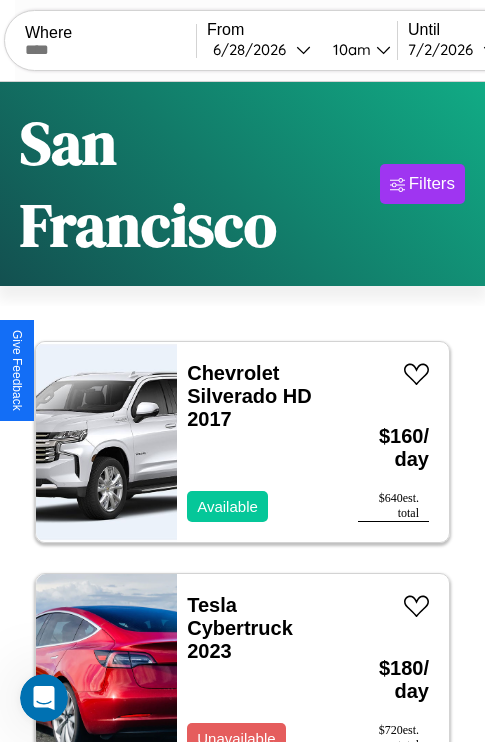 scroll, scrollTop: 52, scrollLeft: 0, axis: vertical 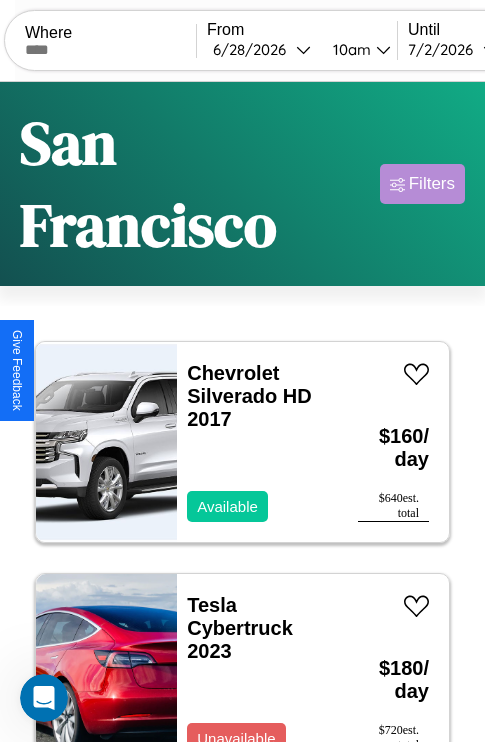 click on "Filters" at bounding box center [432, 184] 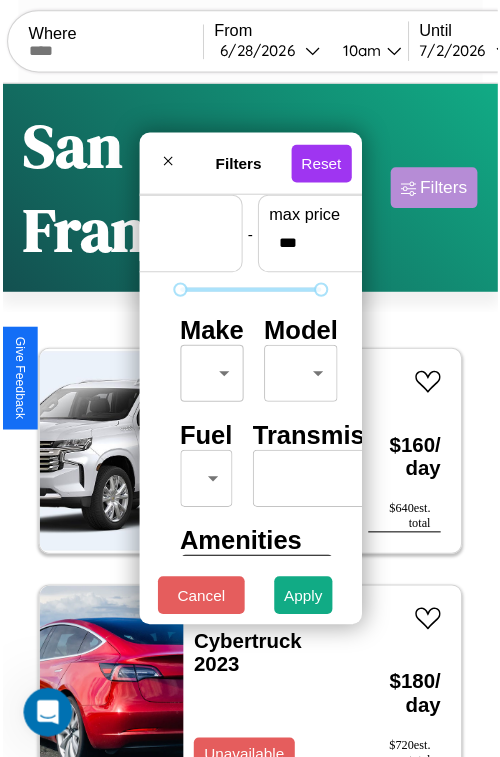 scroll, scrollTop: 59, scrollLeft: 0, axis: vertical 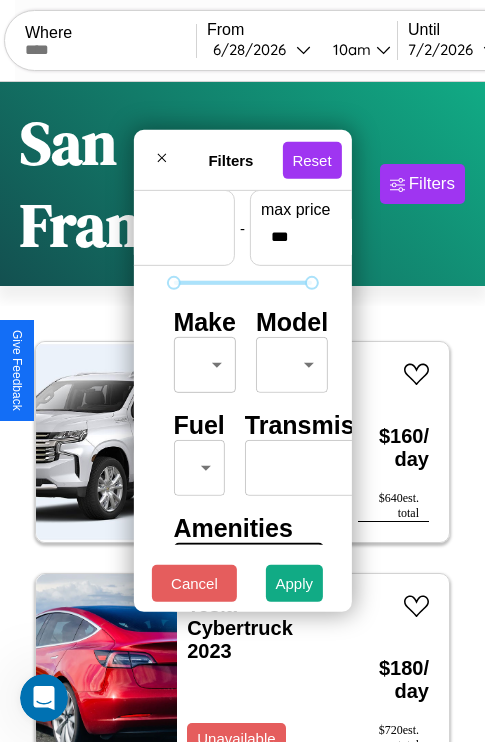 click on "CarGo Where From [DATE] [TIME] Until [DATE] [TIME] Become a Host Login Sign Up [CITY] Filters 128 cars in this area These cars can be picked up in this city. Chevrolet Silverado HD 2017 Available $ 160 / day $ 640 est. total Tesla Cybertruck 2023 Unavailable $ 180 / day $ 720 est. total Ford LN700 2022 Available $ 140 / day $ 560 est. total Infiniti G20 2014 Available $ 200 / day $ 800 est. total Maserati 228 2023 Unavailable $ 70 / day $ 280 est. total Land Rover Range Rover Evoque 2023 Available $ 160 / day $ 640 est. total Jaguar XF 2014 Available $ 100 / day $ 400 est. total Chrysler Concorde 2023 Available $ 140 / day $ 560 est. total Lamborghini 147 2018 Available $ 90 / day $ 360 est. total Land Rover Discovery Sport 2024 Available $ 100 / day $ 400 est. total Jaguar XK8 2017 Available $ 120 / day $ 480 est. total Subaru SVX 2021 Available $ 30 / day $ 120 est. total Land Rover LR2 2014 Unavailable $ 90 / day" at bounding box center (242, 453) 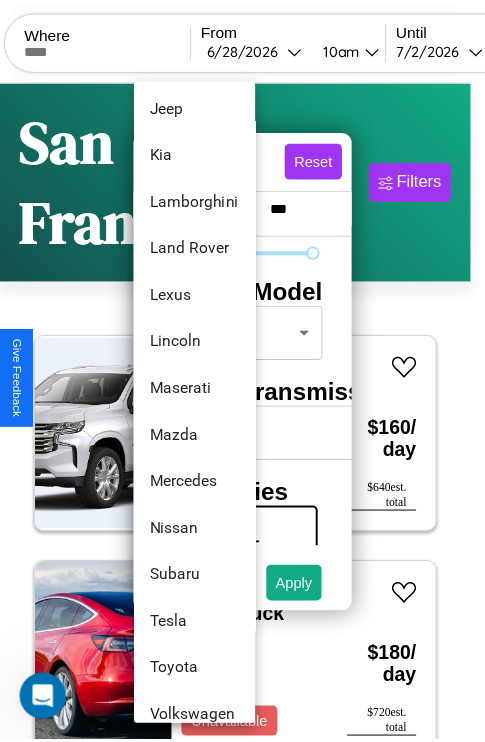 scroll, scrollTop: 1083, scrollLeft: 0, axis: vertical 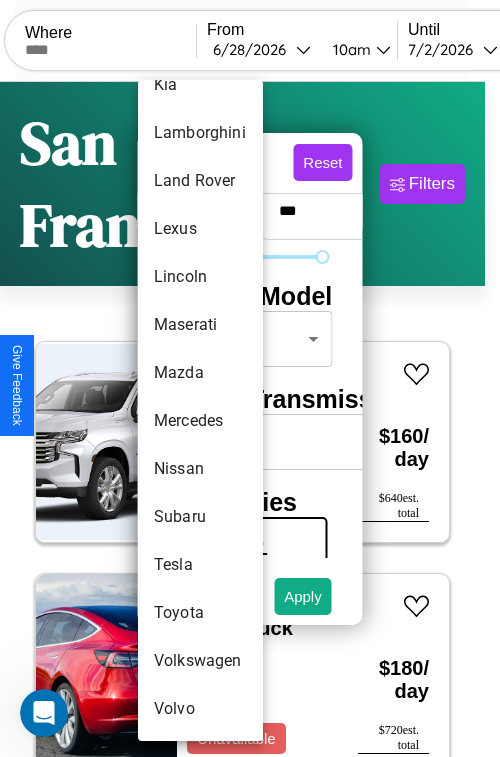 click on "Nissan" at bounding box center [200, 469] 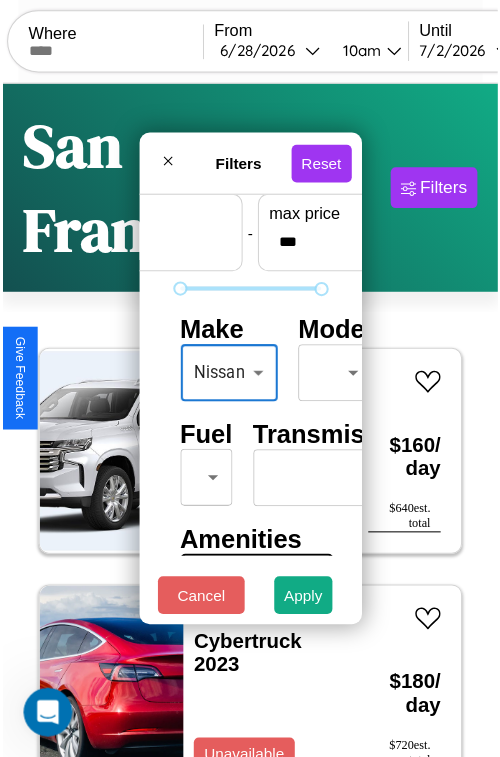scroll, scrollTop: 59, scrollLeft: 18, axis: both 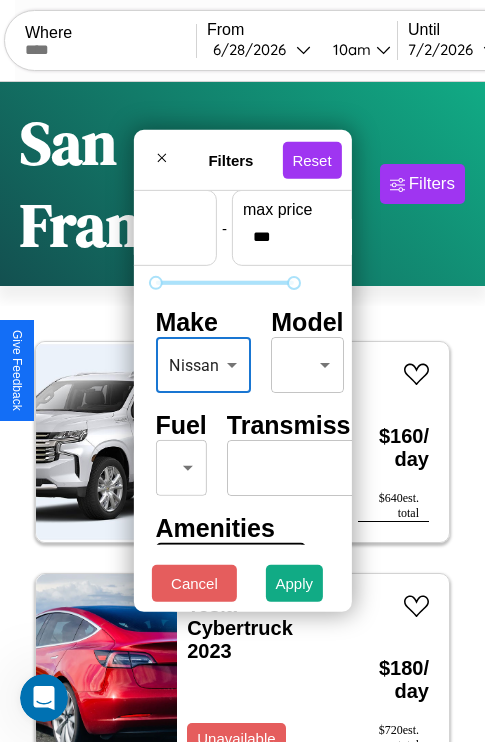 click on "CarGo Where From [DATE] [TIME] Until [DATE] [TIME] Become a Host Login Sign Up [CITY] Filters 128 cars in this area These cars can be picked up in this city. Chevrolet Silverado HD 2017 Available $ 160 / day $ 640 est. total Tesla Cybertruck 2023 Unavailable $ 180 / day $ 720 est. total Ford LN700 2022 Available $ 140 / day $ 560 est. total Infiniti G20 2014 Available $ 200 / day $ 800 est. total Maserati 228 2023 Unavailable $ 70 / day $ 280 est. total Land Rover Range Rover Evoque 2023 Available $ 160 / day $ 640 est. total Jaguar XF 2014 Available $ 100 / day $ 400 est. total Chrysler Concorde 2023 Available $ 140 / day $ 560 est. total Lamborghini 147 2018 Available $ 90 / day $ 360 est. total Land Rover Discovery Sport 2024 Available $ 100 / day $ 400 est. total Jaguar XK8 2017 Available $ 120 / day $ 480 est. total Subaru SVX 2021 Available $ 30 / day $ 120 est. total Land Rover LR2 2014 Unavailable $ 90 / day" at bounding box center (242, 453) 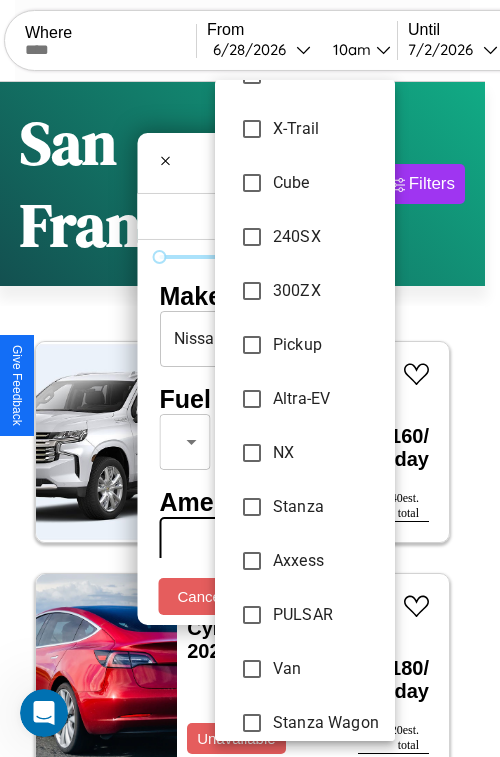 scroll, scrollTop: 1265, scrollLeft: 0, axis: vertical 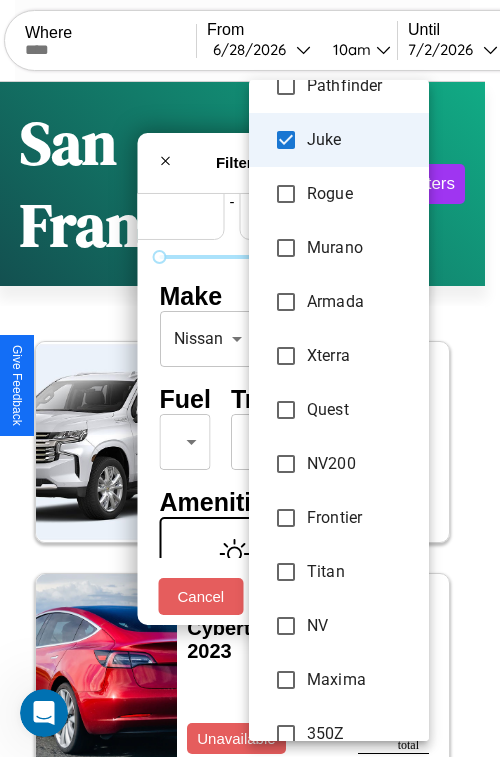 type on "**********" 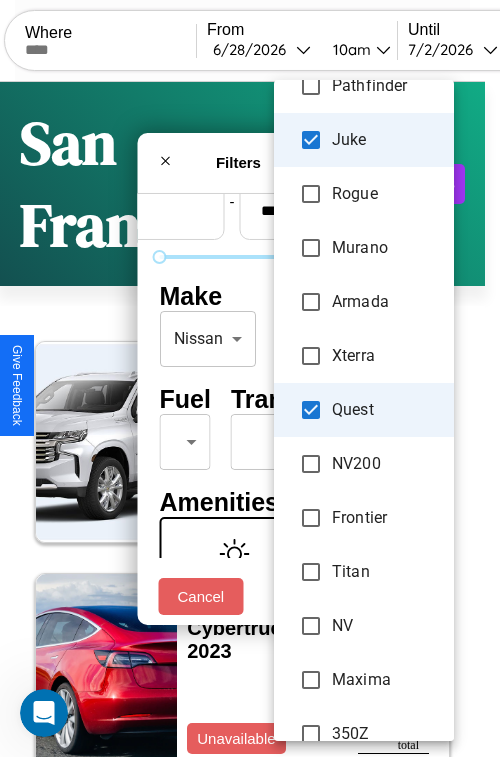 click at bounding box center [250, 378] 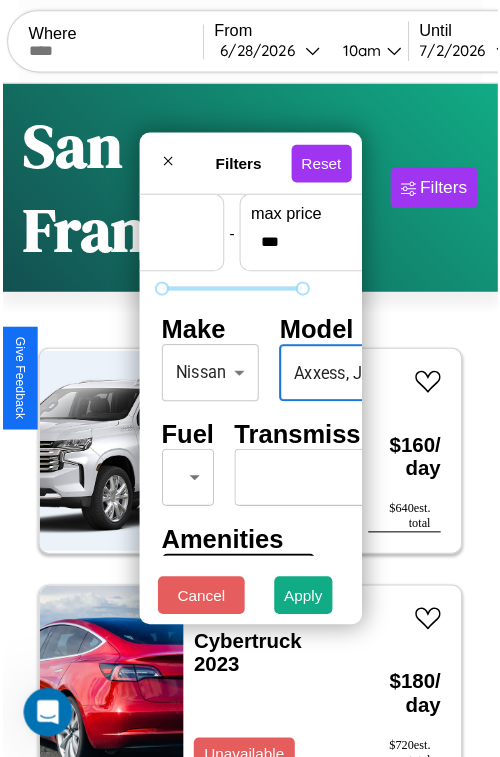 scroll, scrollTop: 162, scrollLeft: 63, axis: both 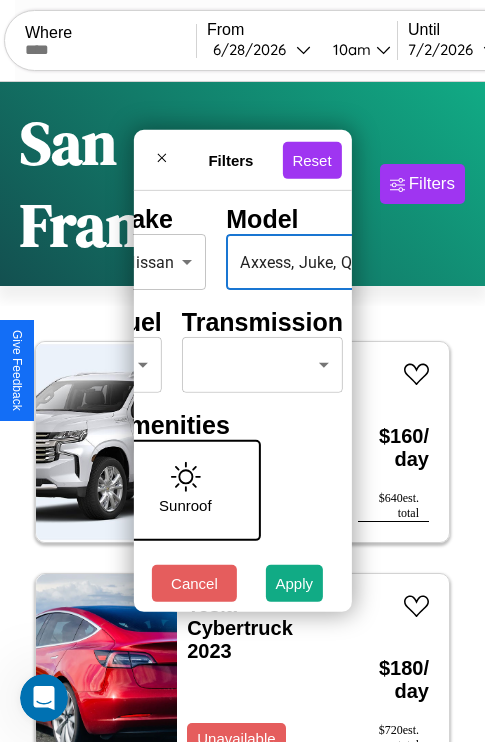 click on "CarGo Where From [DATE] [TIME] Until [DATE] [TIME] Become a Host Login Sign Up [CITY] Filters 128 cars in this area These cars can be picked up in this city. Chevrolet Silverado HD 2017 Available $ 160 / day $ 640 est. total Tesla Cybertruck 2023 Unavailable $ 180 / day $ 720 est. total Ford LN700 2022 Available $ 140 / day $ 560 est. total Infiniti G20 2014 Available $ 200 / day $ 800 est. total Maserati 228 2023 Unavailable $ 70 / day $ 280 est. total Land Rover Range Rover Evoque 2023 Available $ 160 / day $ 640 est. total Jaguar XF 2014 Available $ 100 / day $ 400 est. total Chrysler Concorde 2023 Available $ 140 / day $ 560 est. total Lamborghini 147 2018 Available $ 90 / day $ 360 est. total Land Rover Discovery Sport 2024 Available $ 100 / day $ 400 est. total Jaguar XK8 2017 Available $ 120 / day $ 480 est. total Subaru SVX 2021 Available $ 30 / day $ 120 est. total Land Rover LR2 2014 Unavailable $ 90 / day" at bounding box center (242, 453) 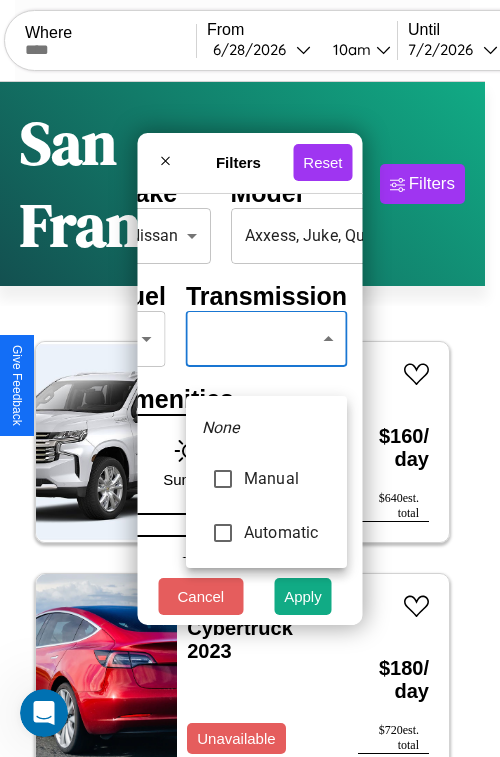 type on "*********" 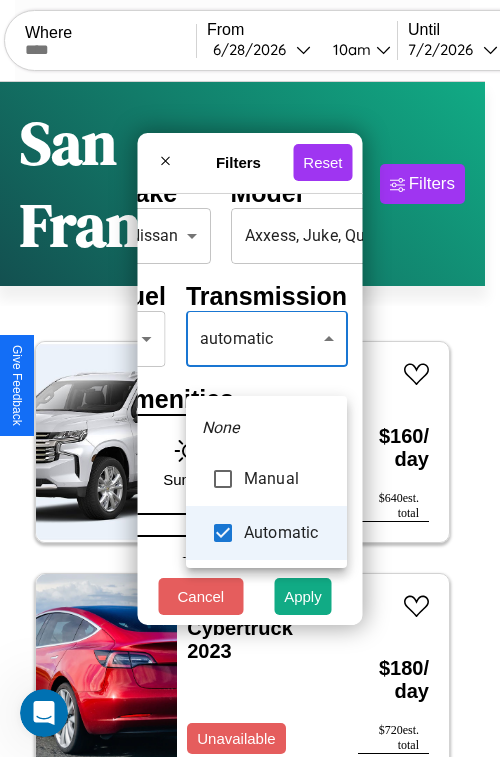 click at bounding box center [250, 378] 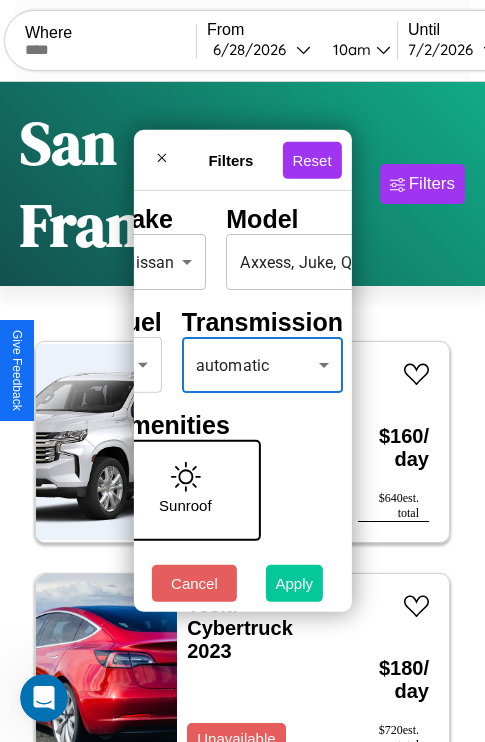 click on "Apply" at bounding box center (295, 583) 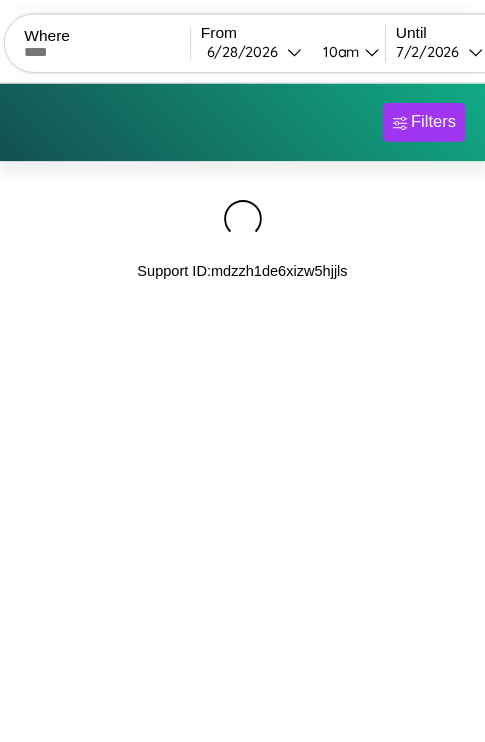 scroll, scrollTop: 0, scrollLeft: 0, axis: both 